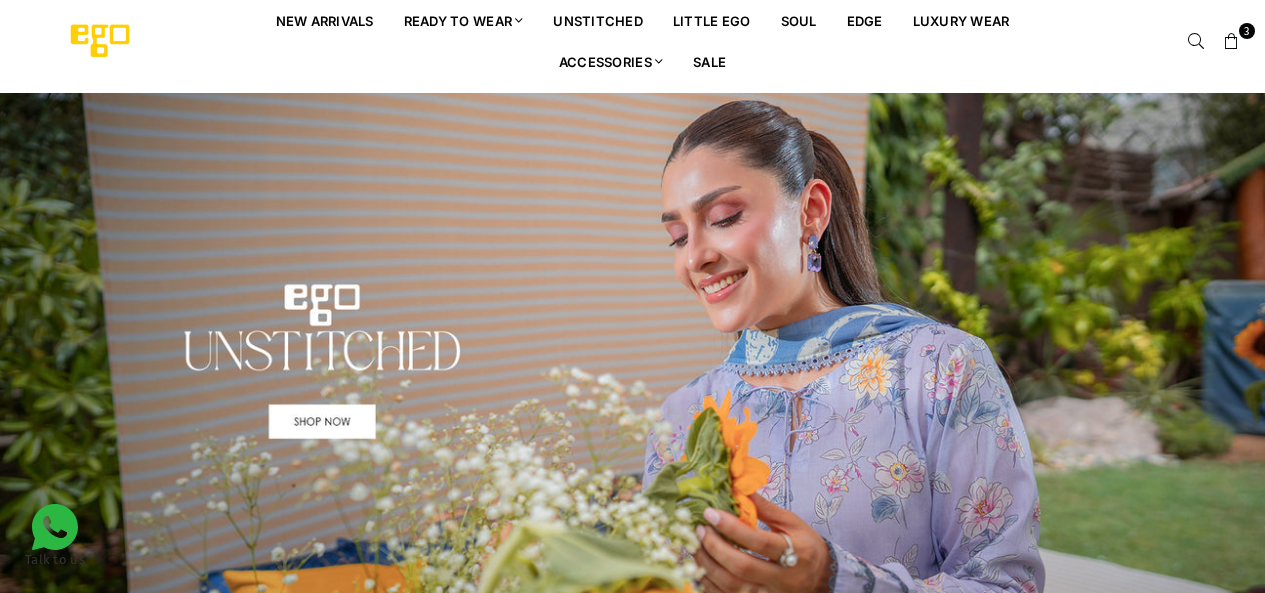 scroll, scrollTop: 0, scrollLeft: 0, axis: both 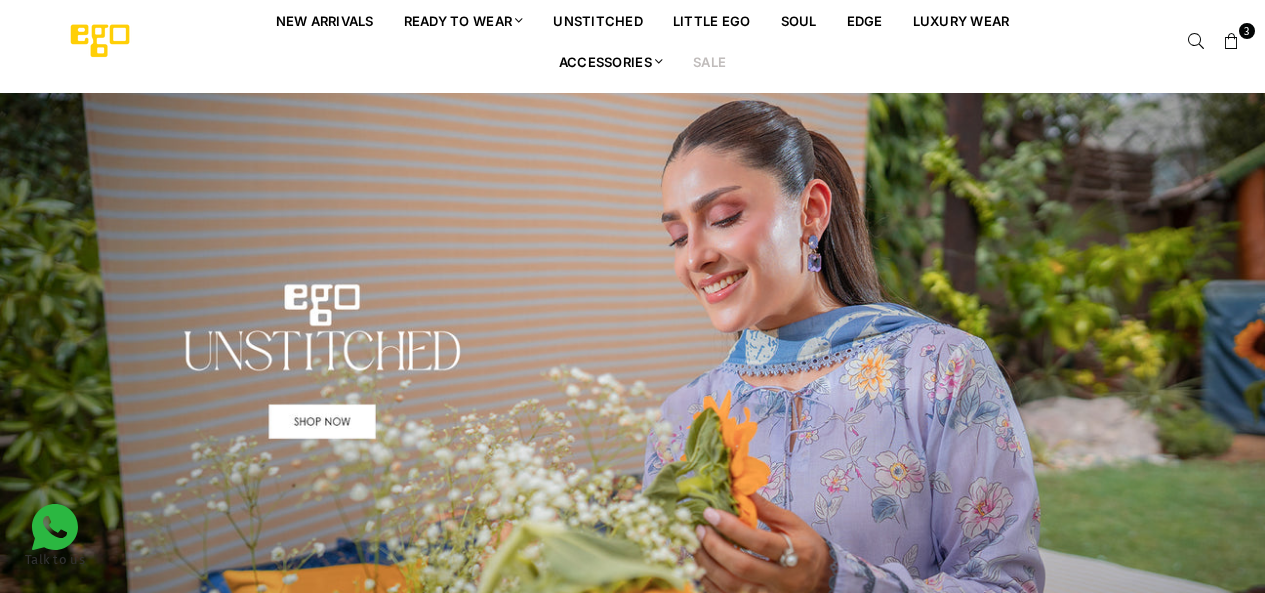 click on "Sale" at bounding box center [709, 61] 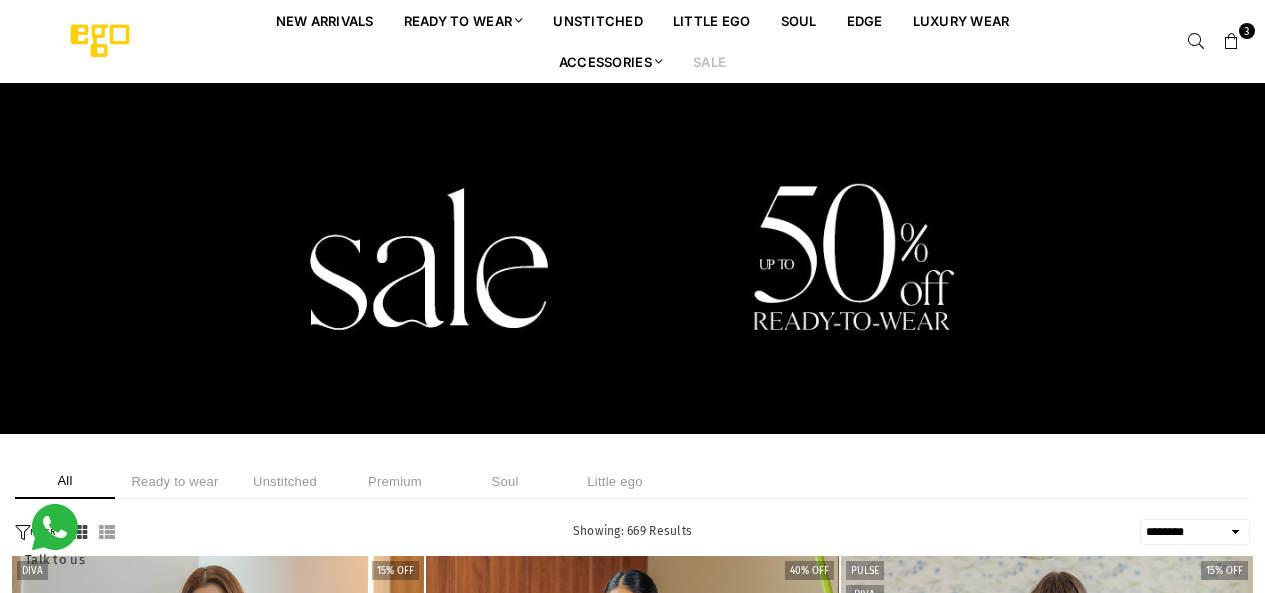 select on "******" 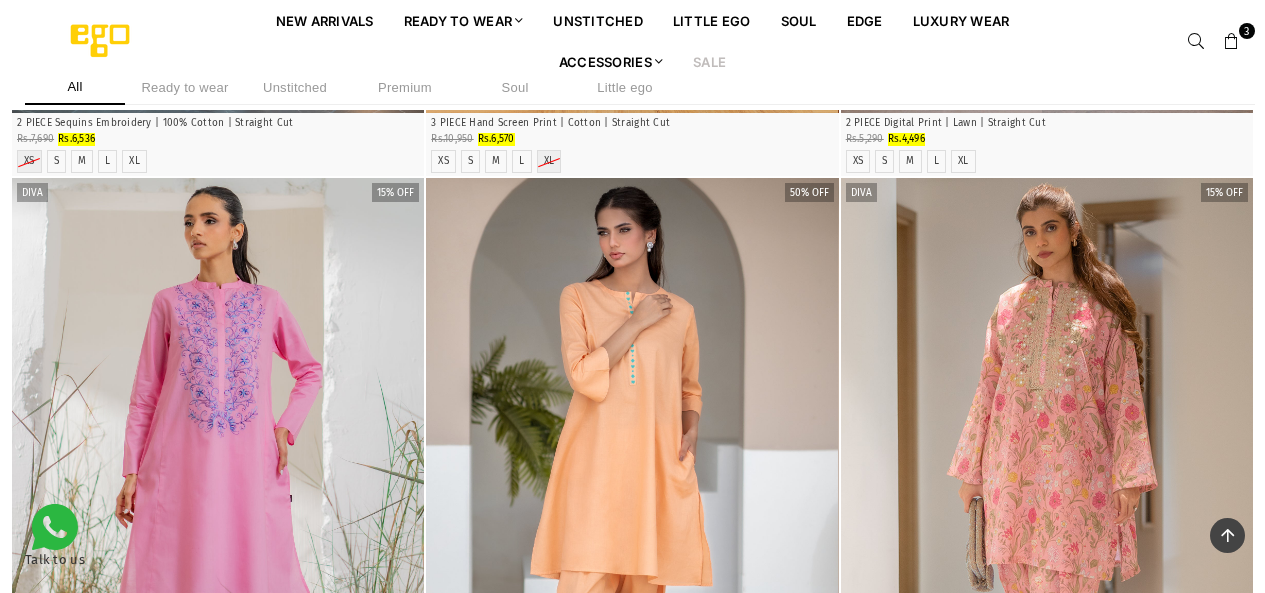 scroll, scrollTop: 982, scrollLeft: 0, axis: vertical 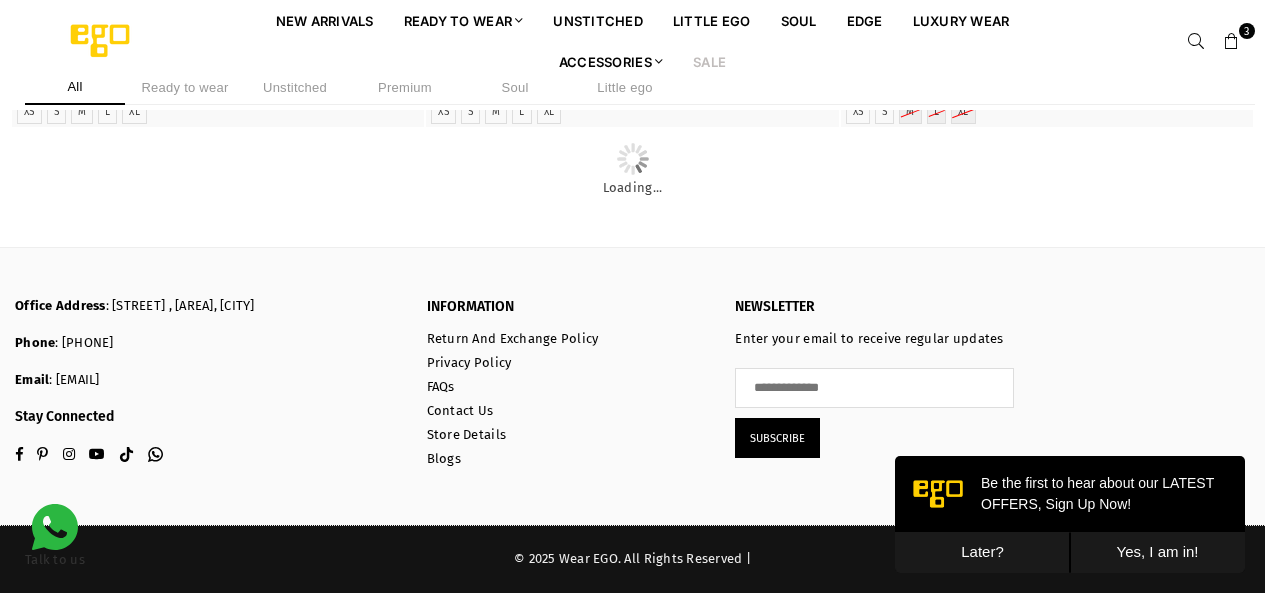 click on "Later?" at bounding box center (982, 552) 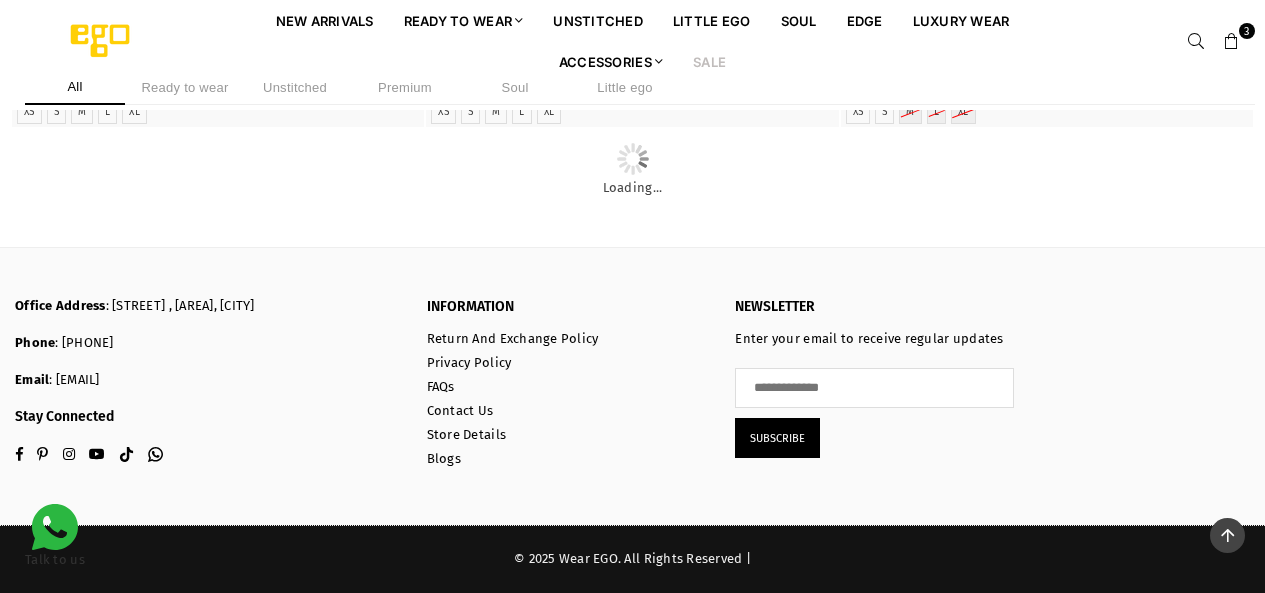 scroll, scrollTop: 22867, scrollLeft: 0, axis: vertical 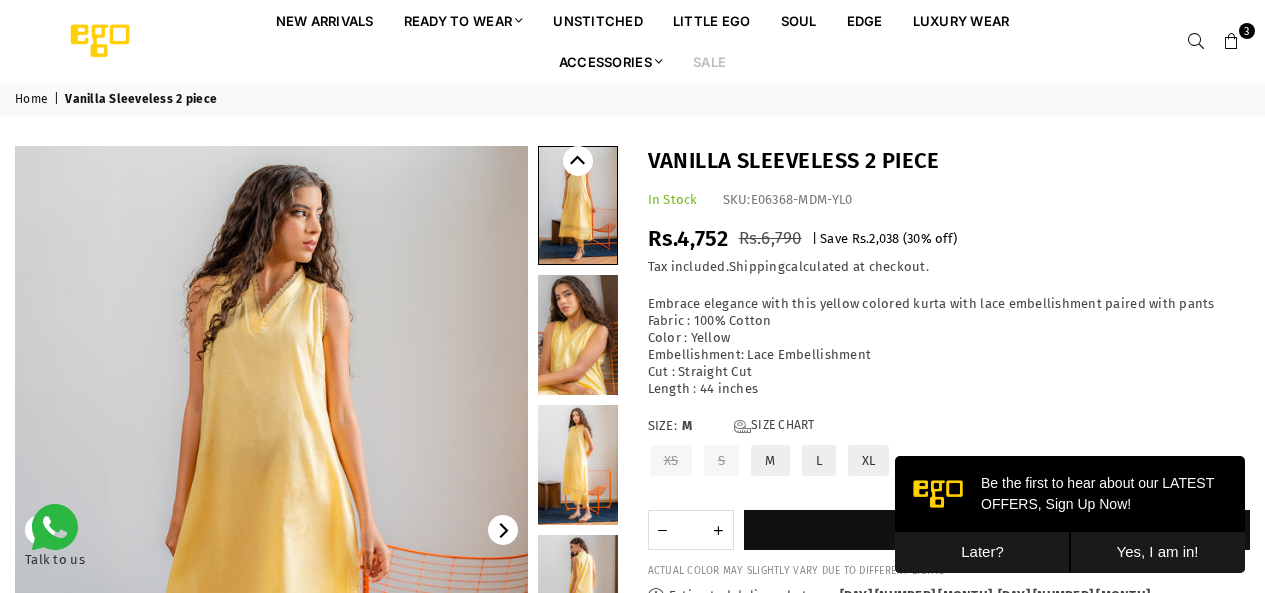 click on "Sale" at bounding box center [709, 61] 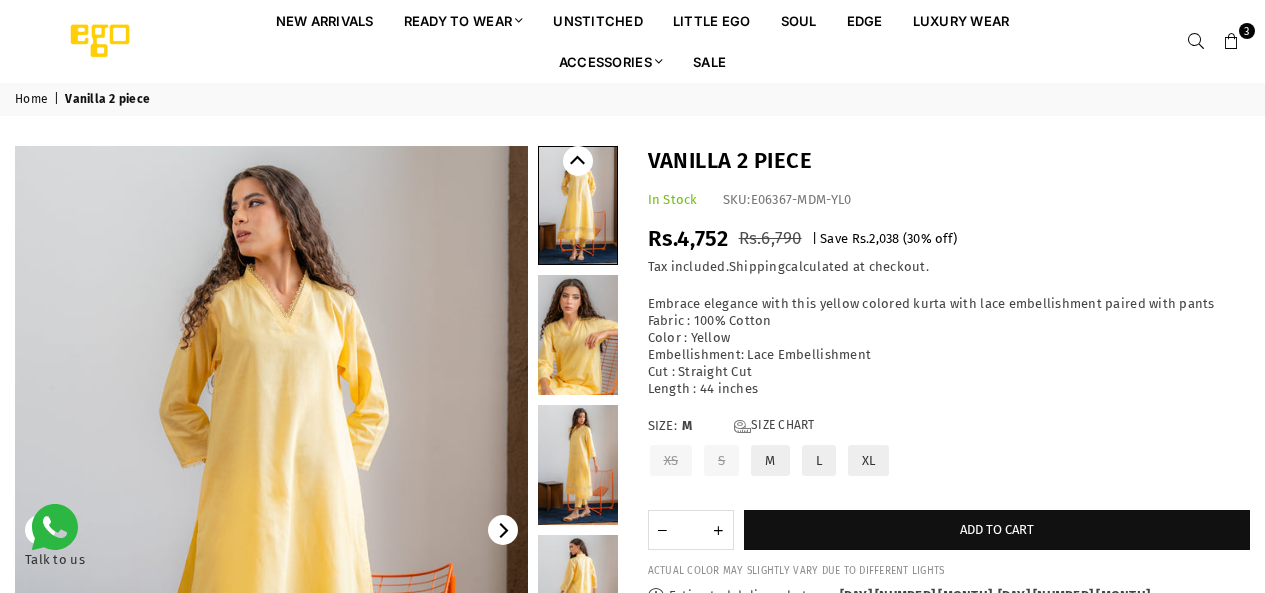 scroll, scrollTop: 0, scrollLeft: 0, axis: both 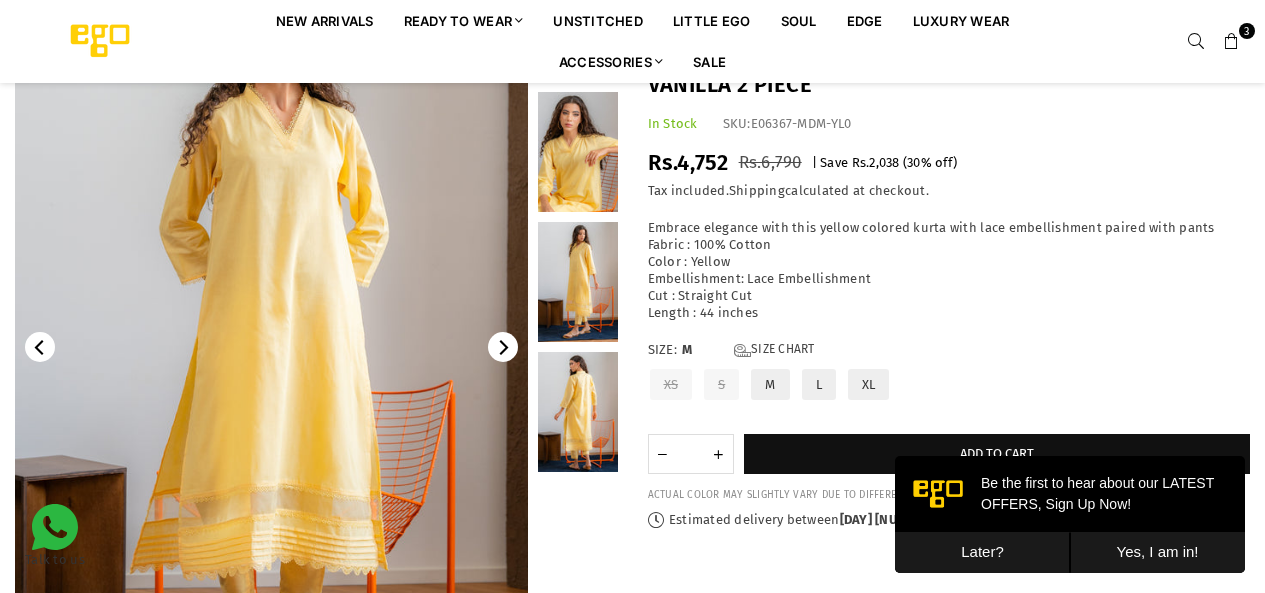 click at bounding box center (578, 412) 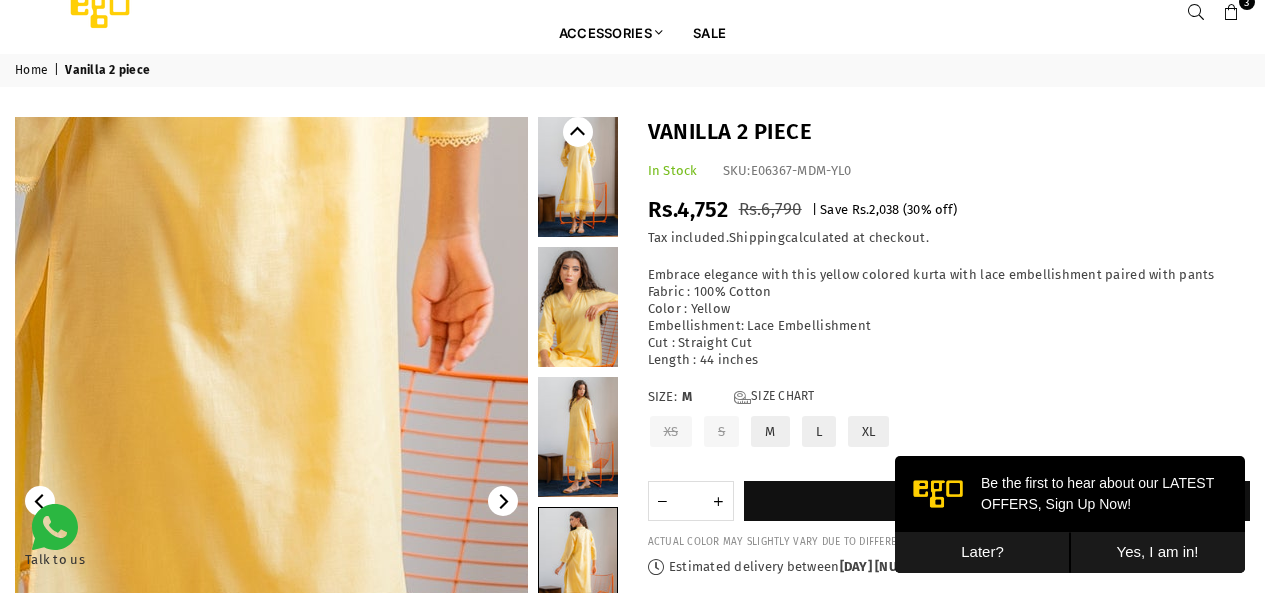 scroll, scrollTop: 0, scrollLeft: 0, axis: both 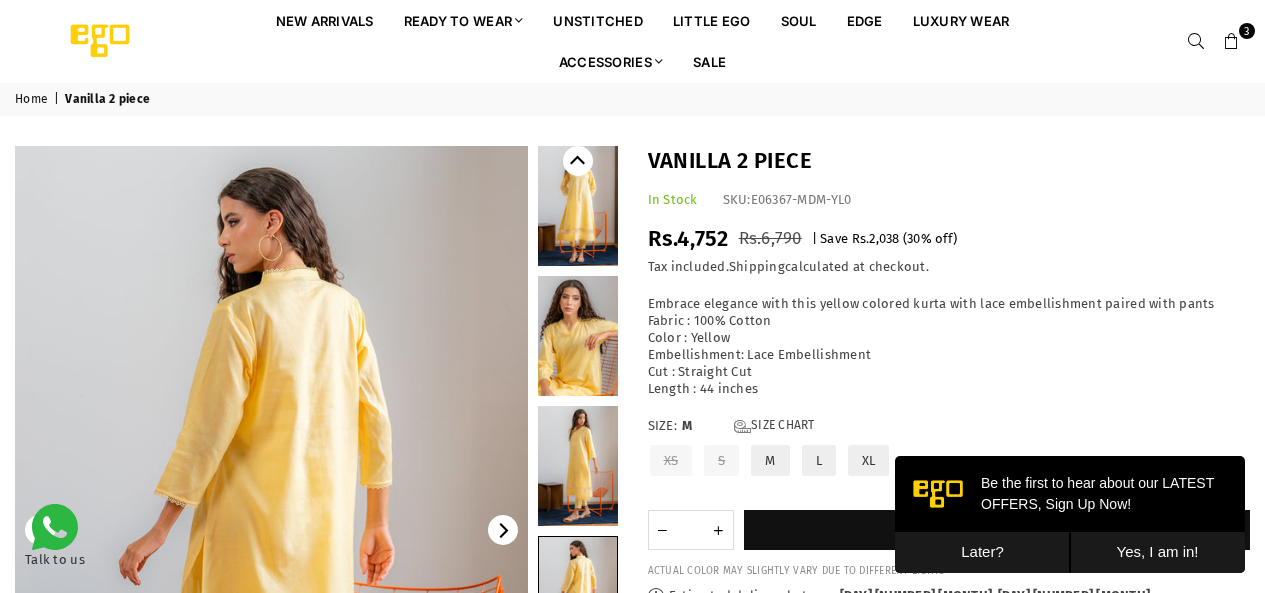 click at bounding box center (578, 336) 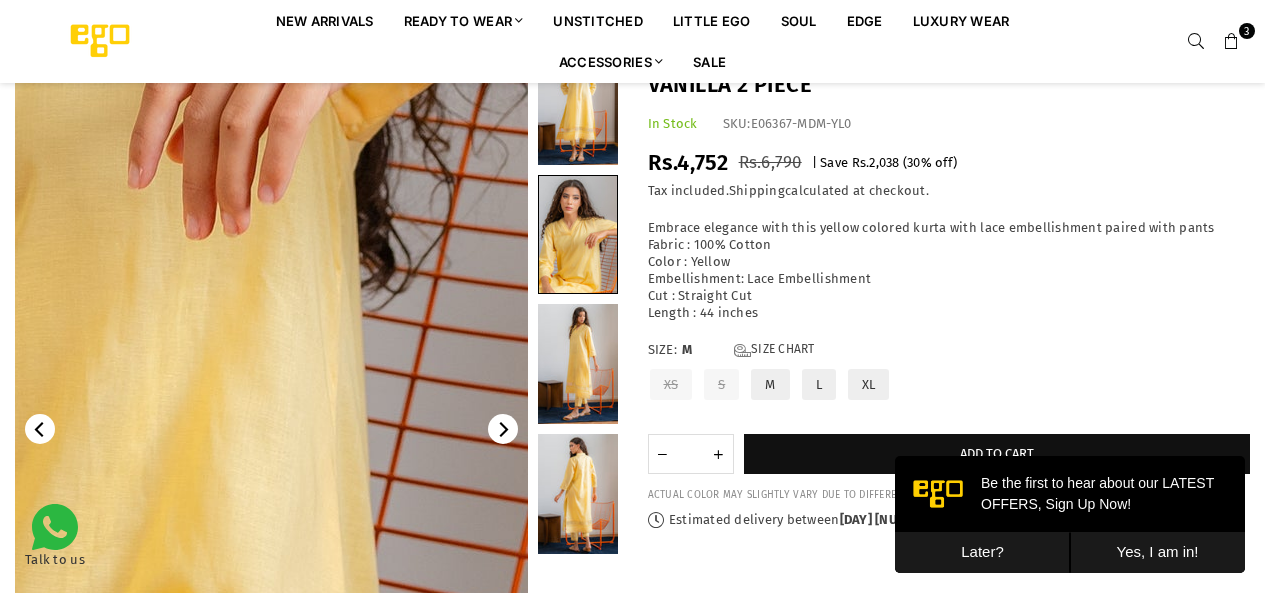 scroll, scrollTop: 82, scrollLeft: 0, axis: vertical 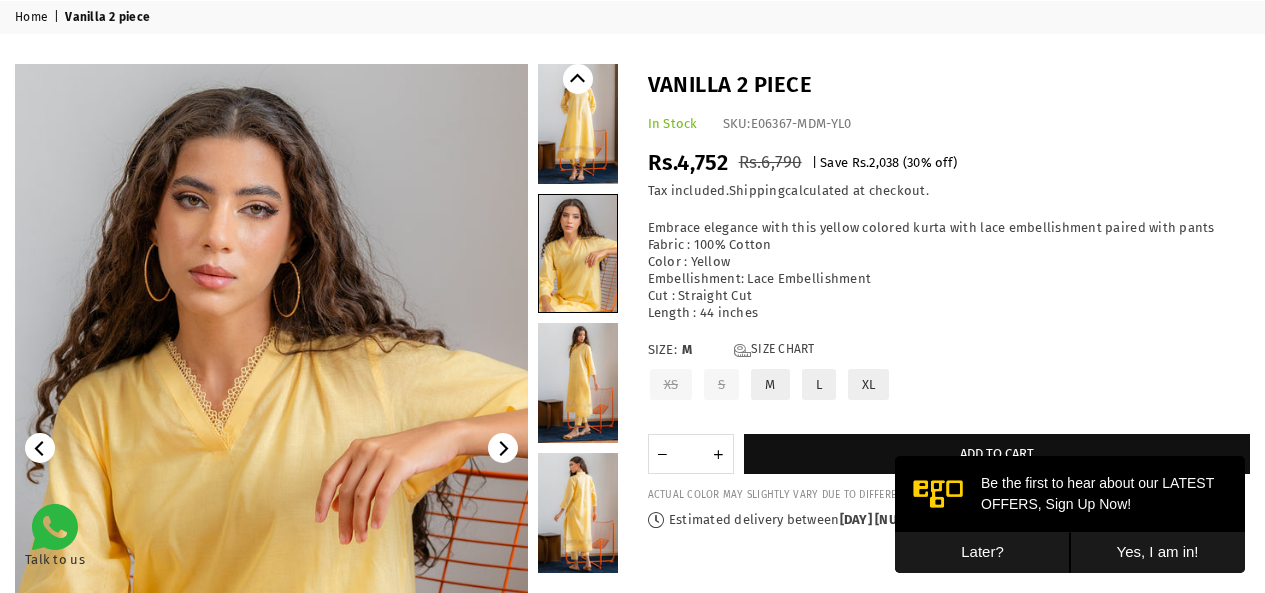 click on "Share:" at bounding box center [316, 472] 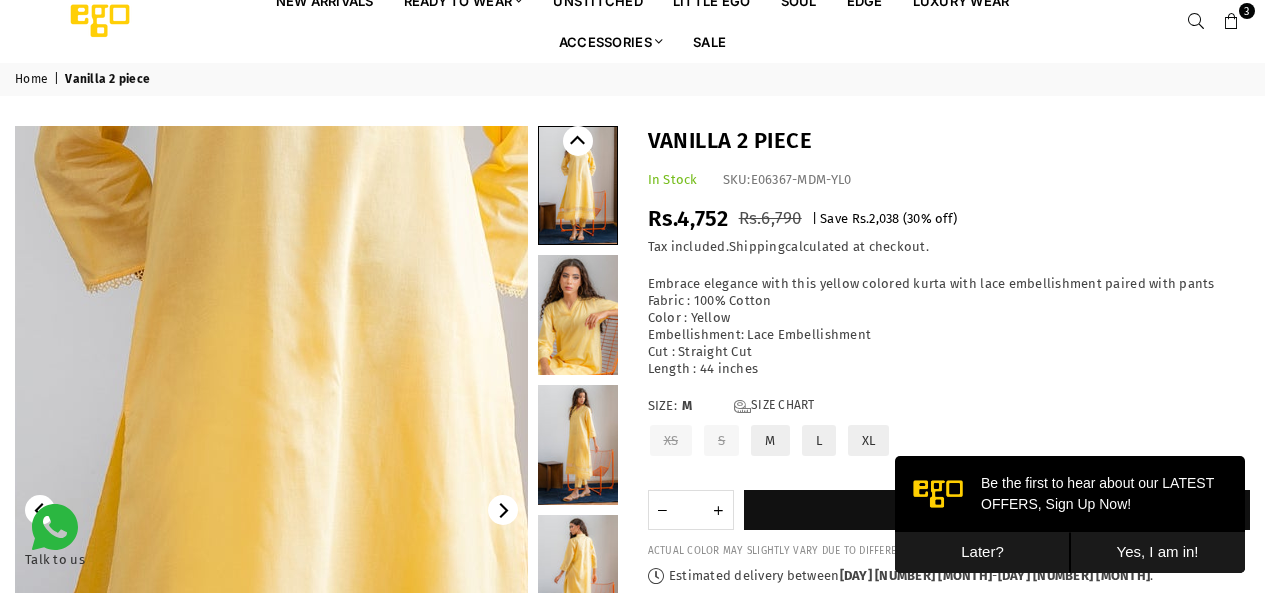scroll, scrollTop: 0, scrollLeft: 0, axis: both 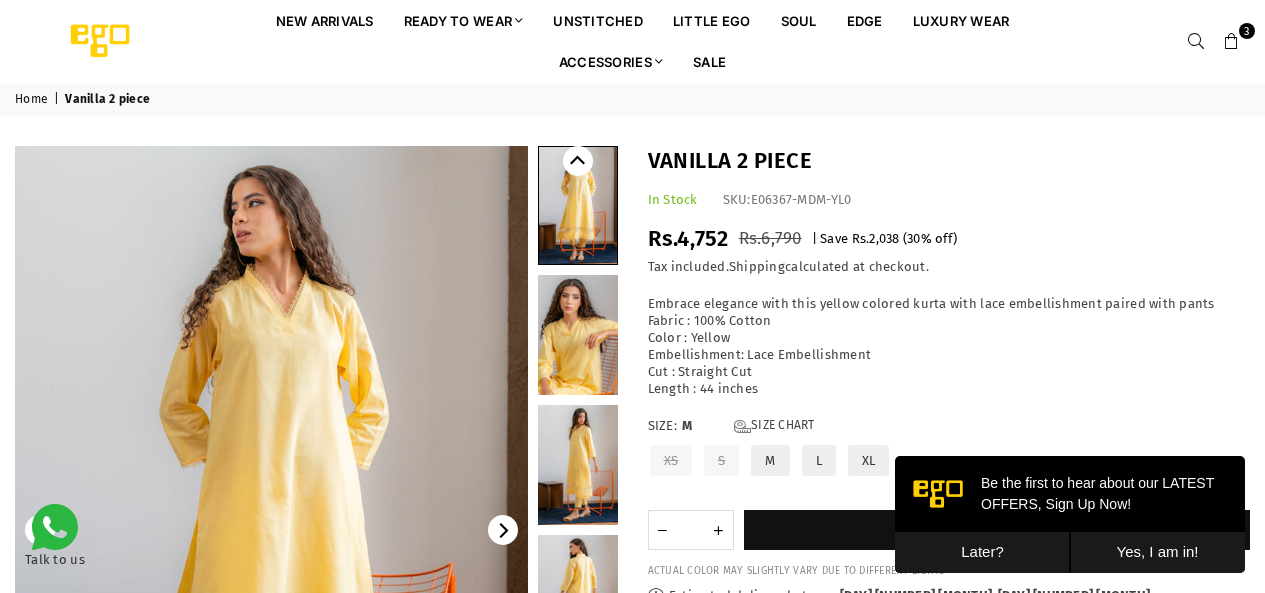 click on "M" at bounding box center (770, 460) 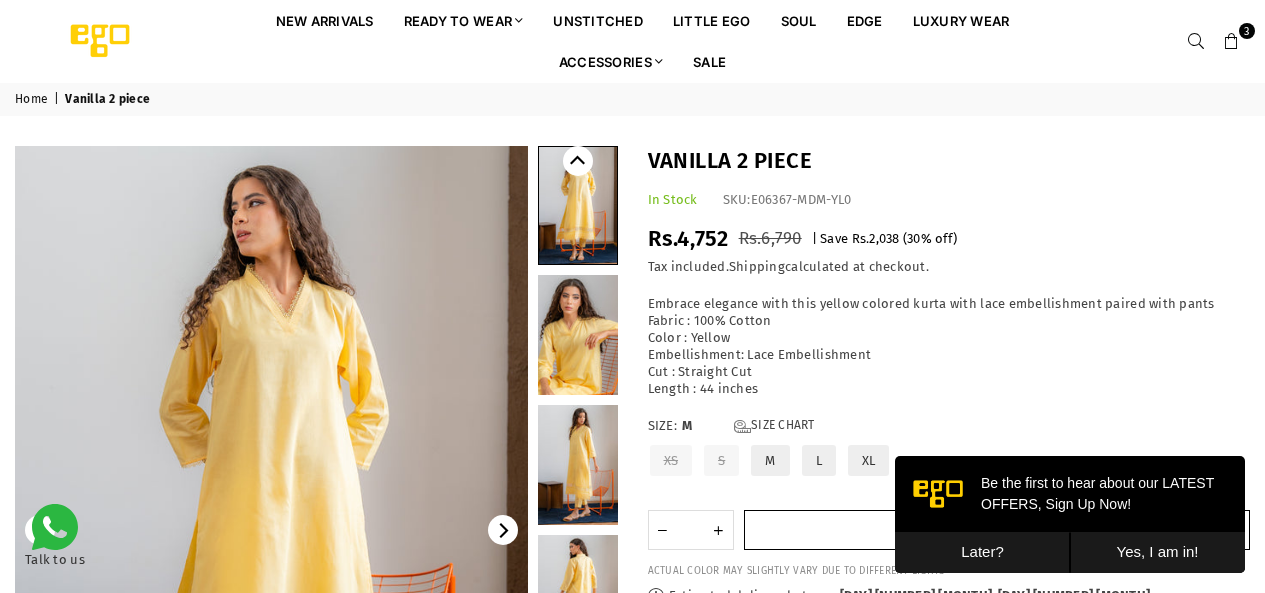 click on "Add to cart" at bounding box center (997, 530) 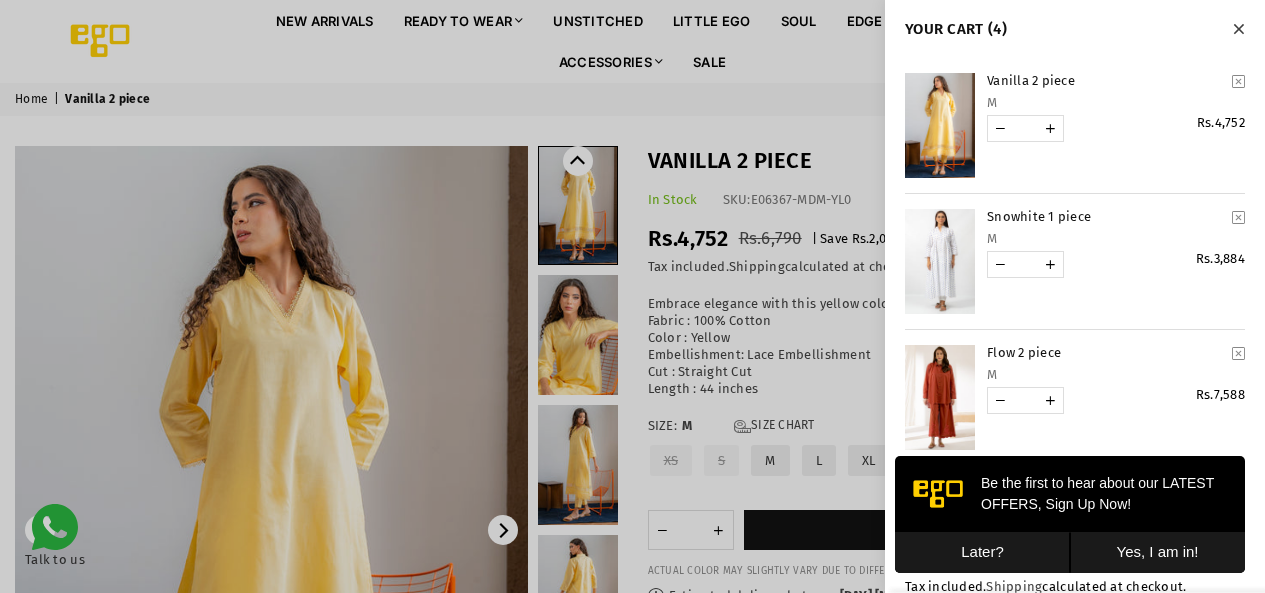 click at bounding box center [1238, 217] 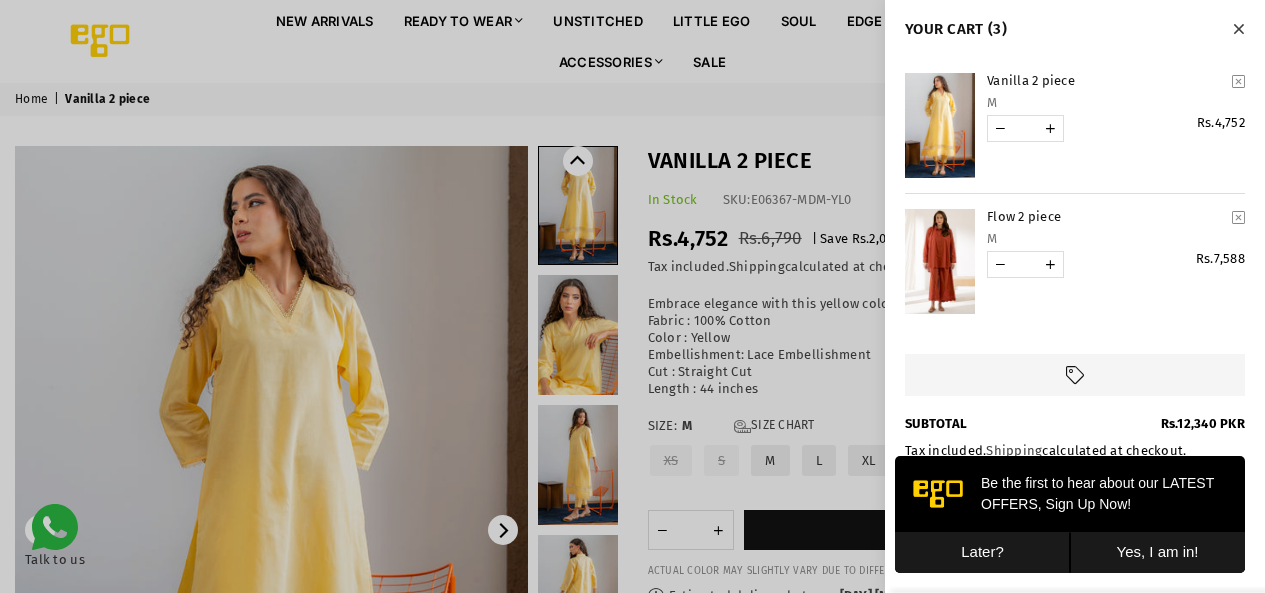 click at bounding box center [1238, 217] 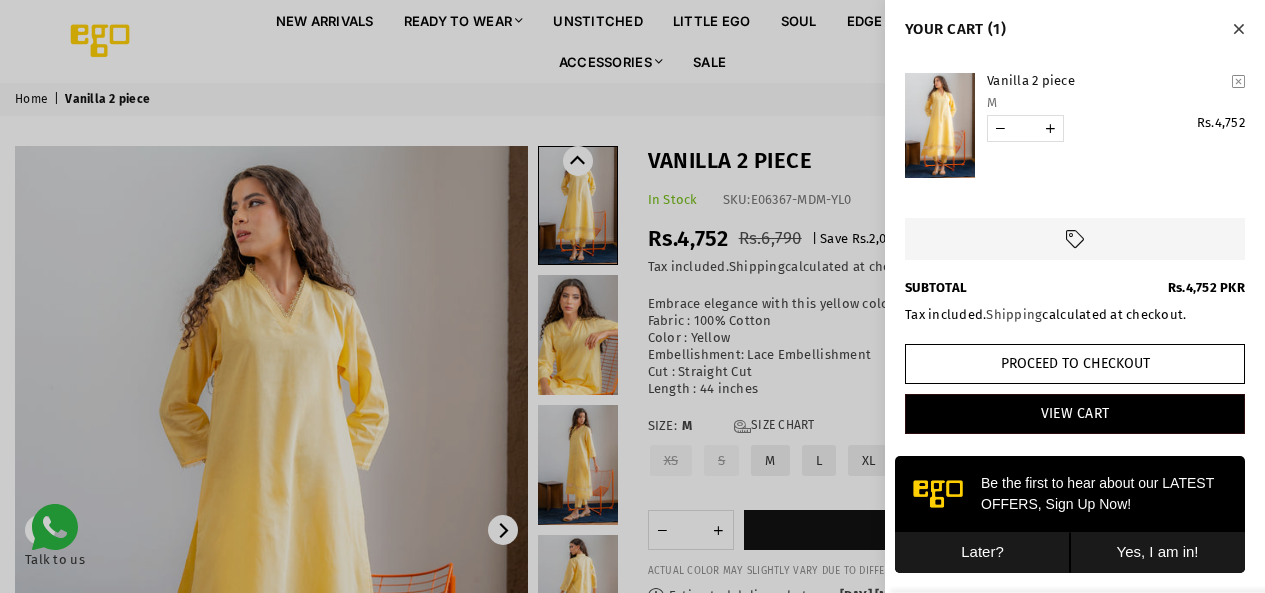 click at bounding box center [632, 296] 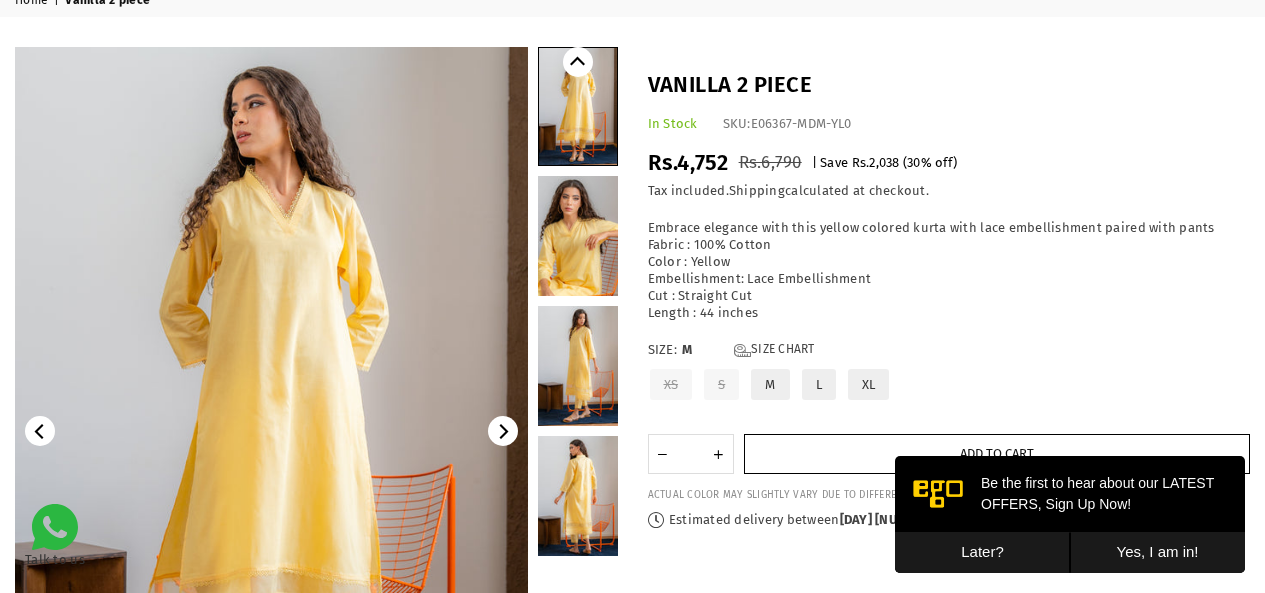 scroll, scrollTop: 100, scrollLeft: 0, axis: vertical 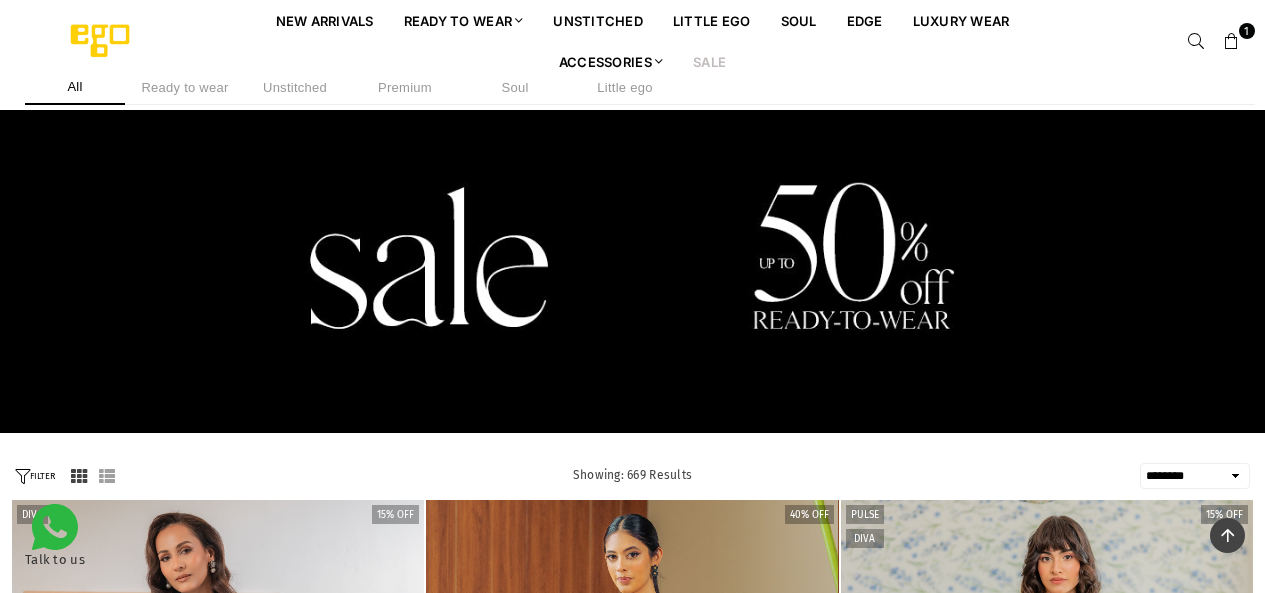 select on "******" 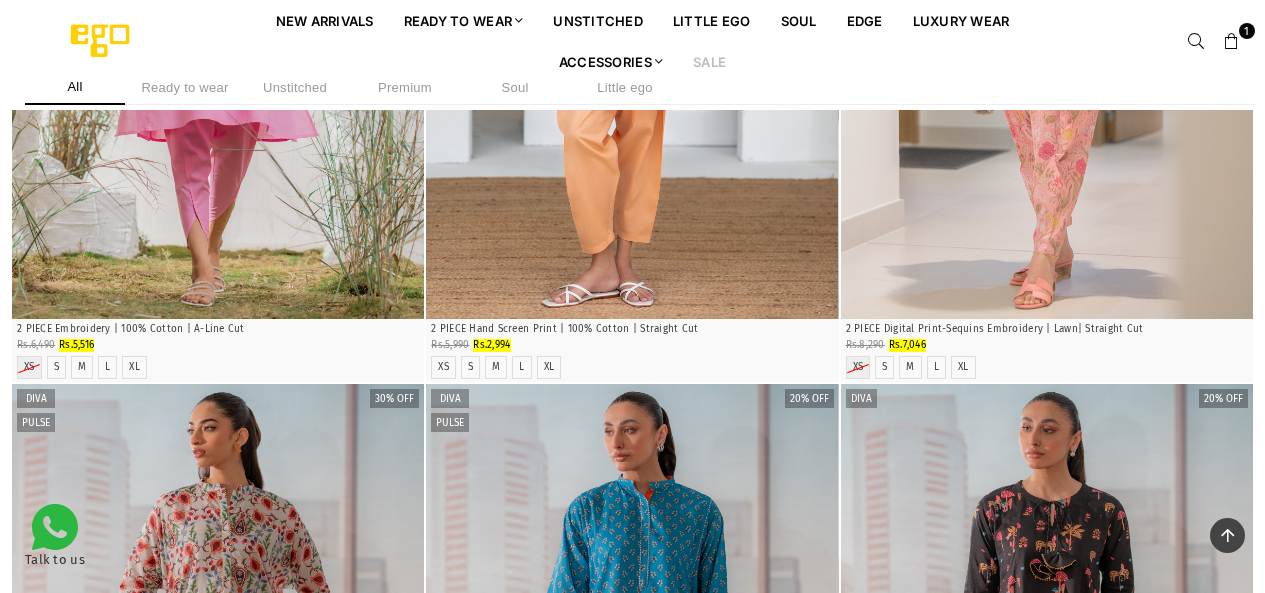 scroll, scrollTop: 0, scrollLeft: 0, axis: both 